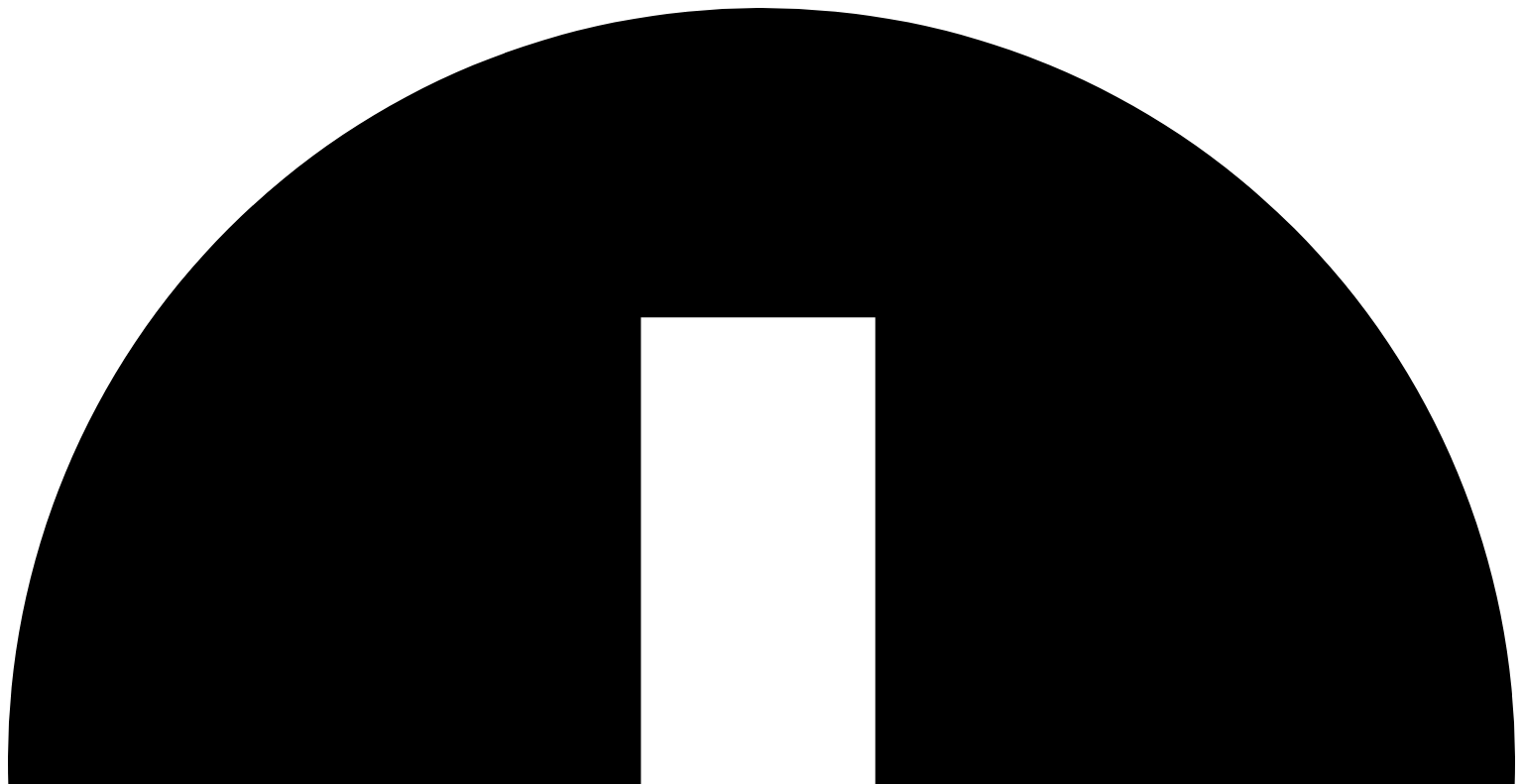 click at bounding box center (95, 1586) 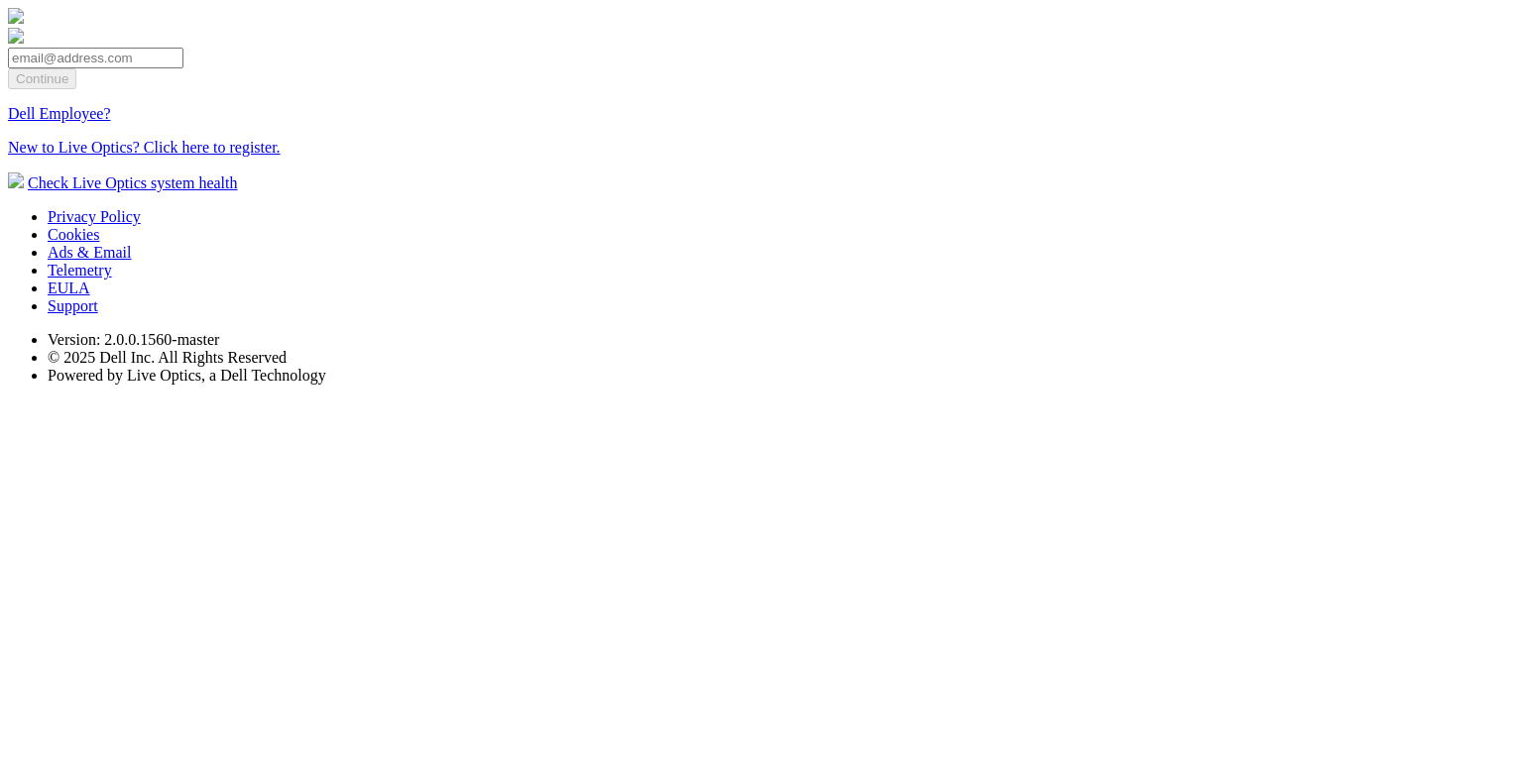 scroll, scrollTop: 0, scrollLeft: 0, axis: both 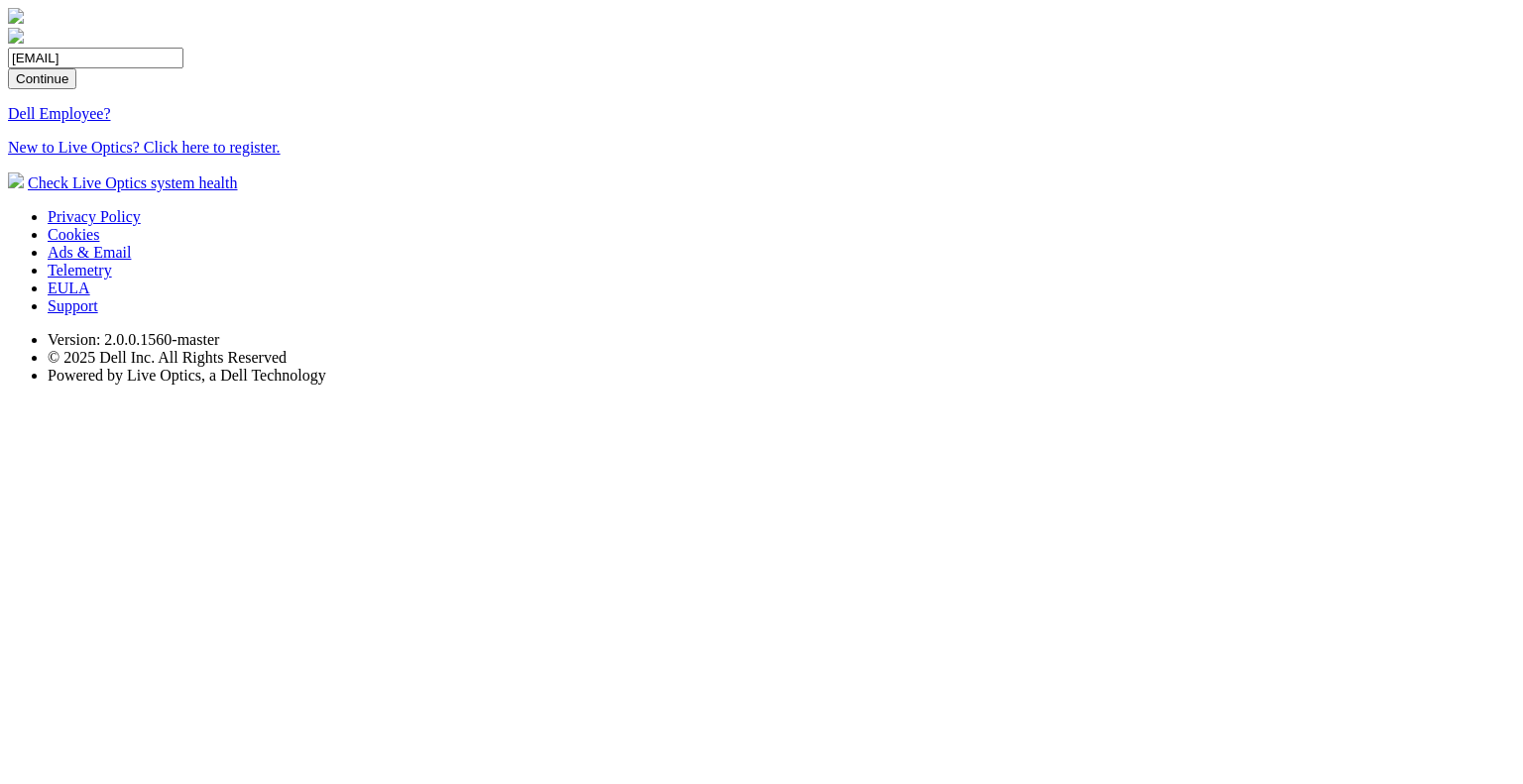 click on "Continue" at bounding box center [42, 78] 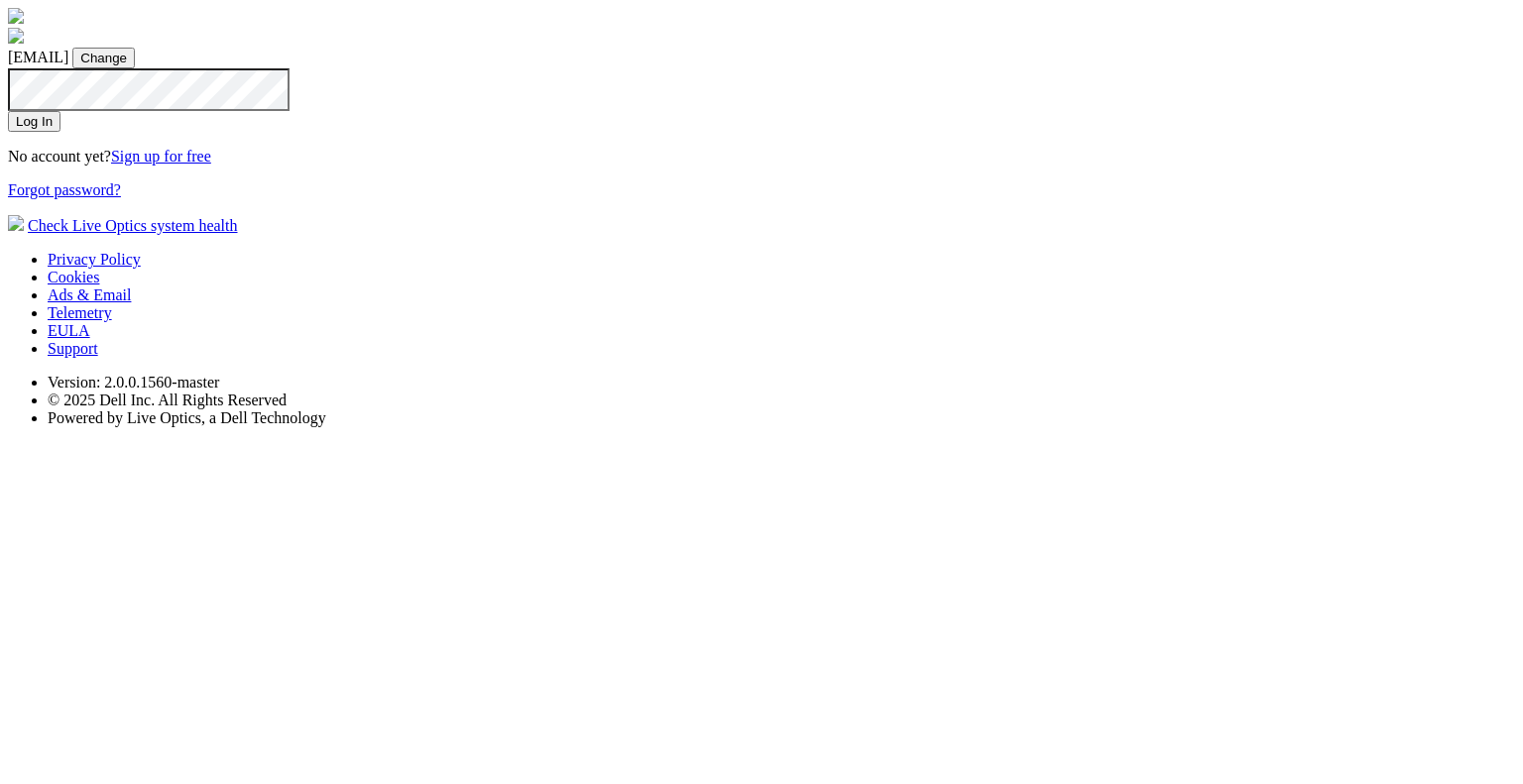 click on "Log In" at bounding box center [34, 121] 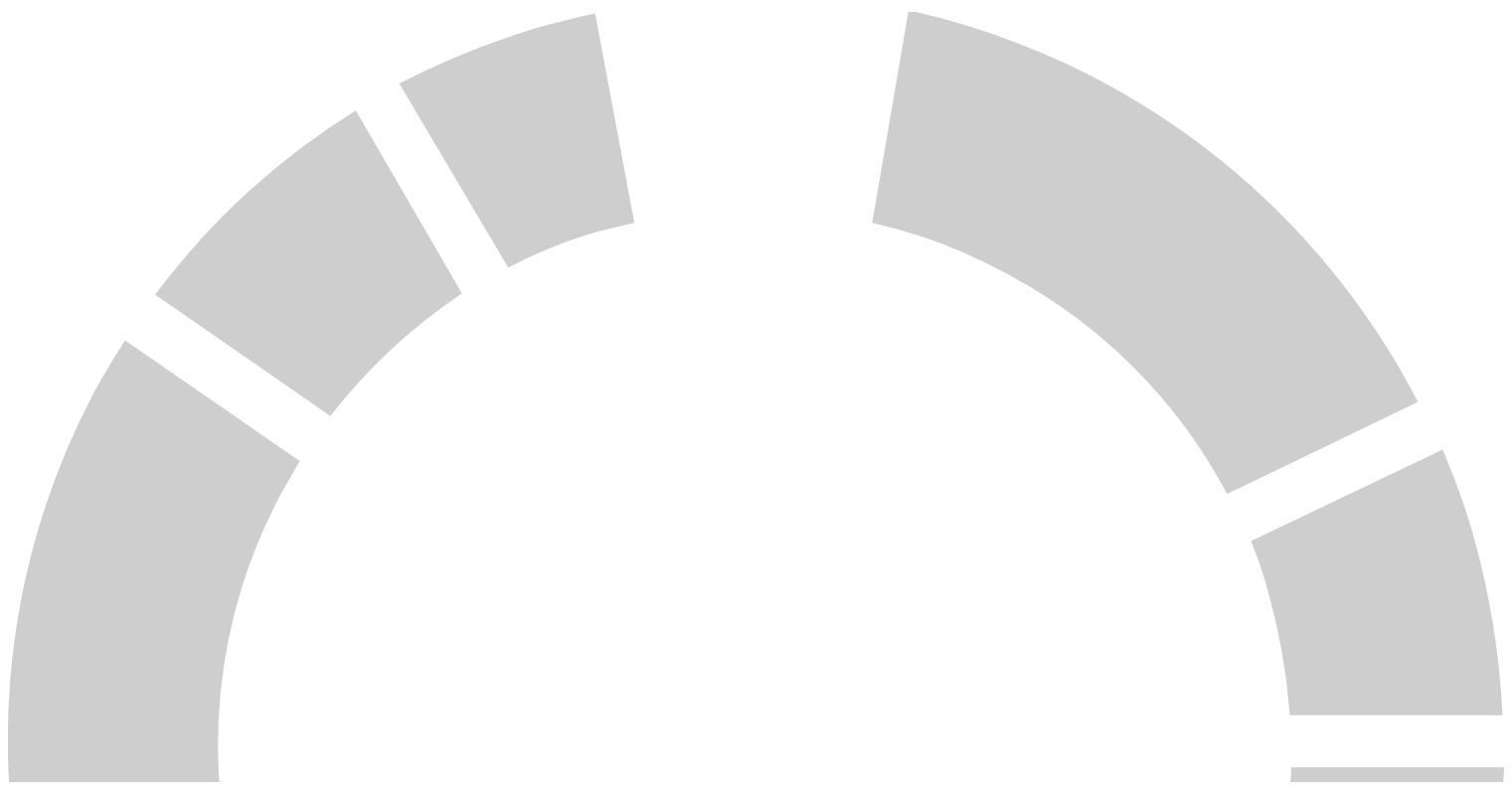 scroll, scrollTop: 0, scrollLeft: 0, axis: both 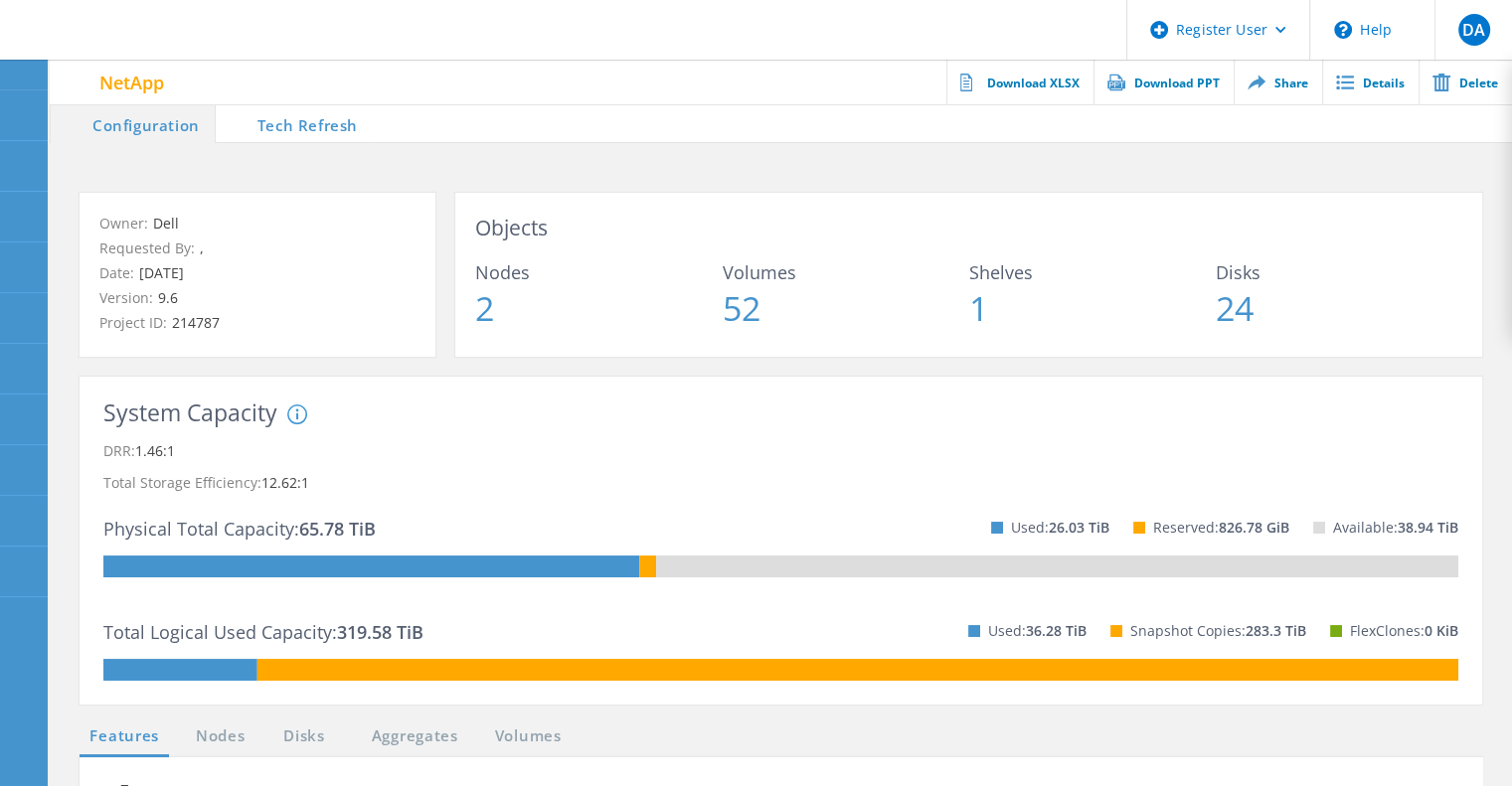 click on "Tech Refresh" at bounding box center (294, 123) 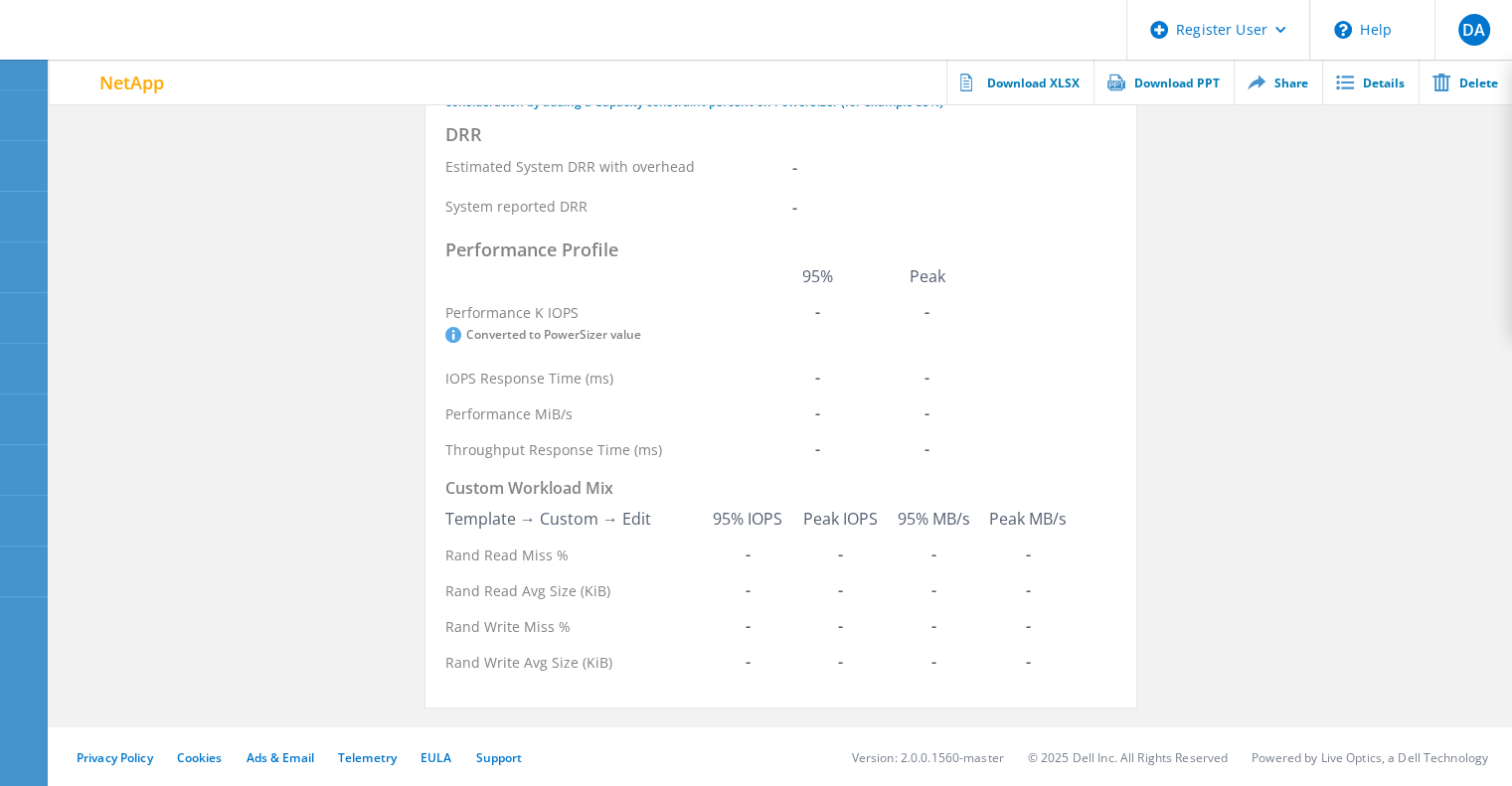 scroll, scrollTop: 0, scrollLeft: 0, axis: both 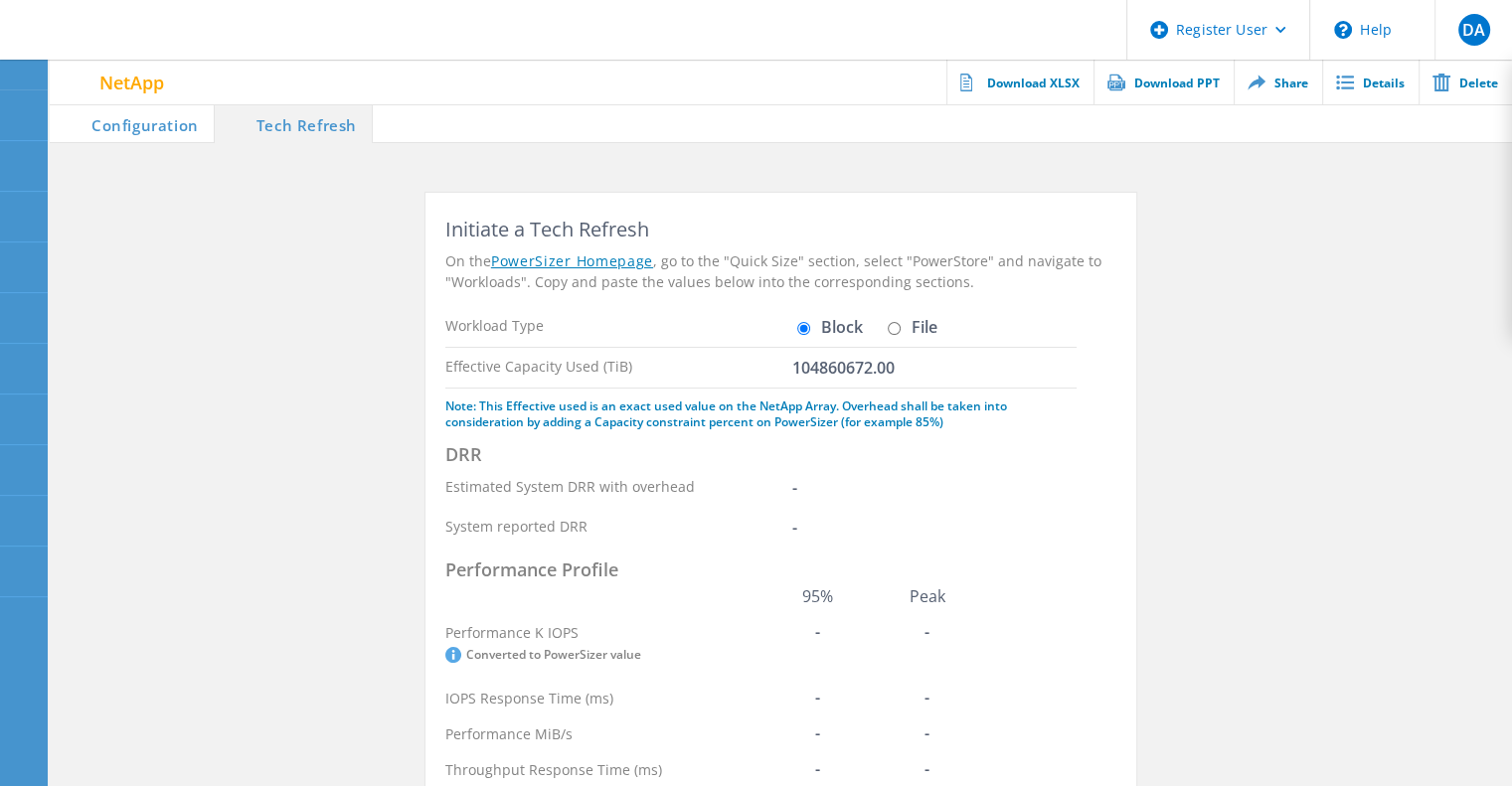click on "File" 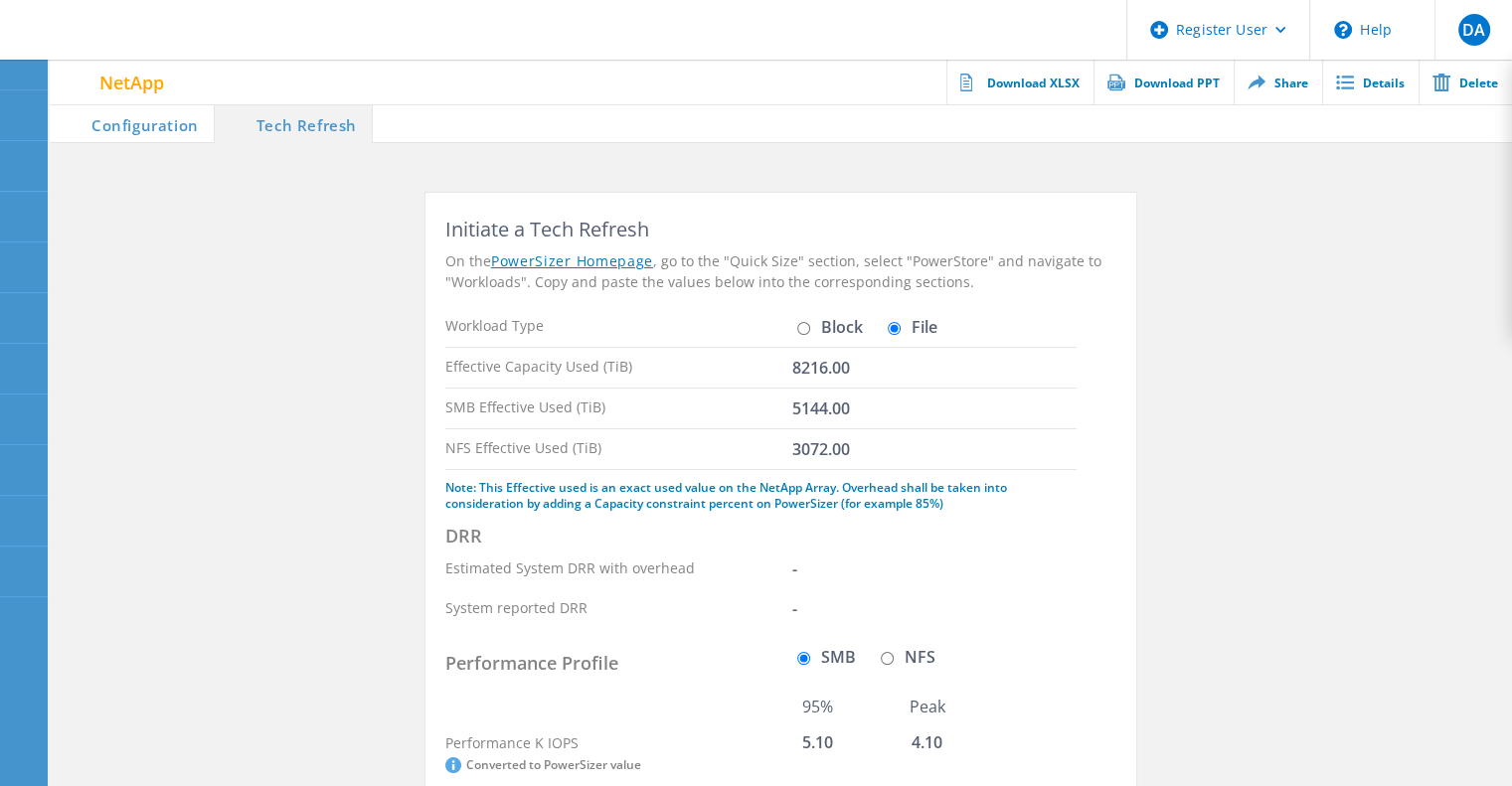 scroll, scrollTop: 0, scrollLeft: 0, axis: both 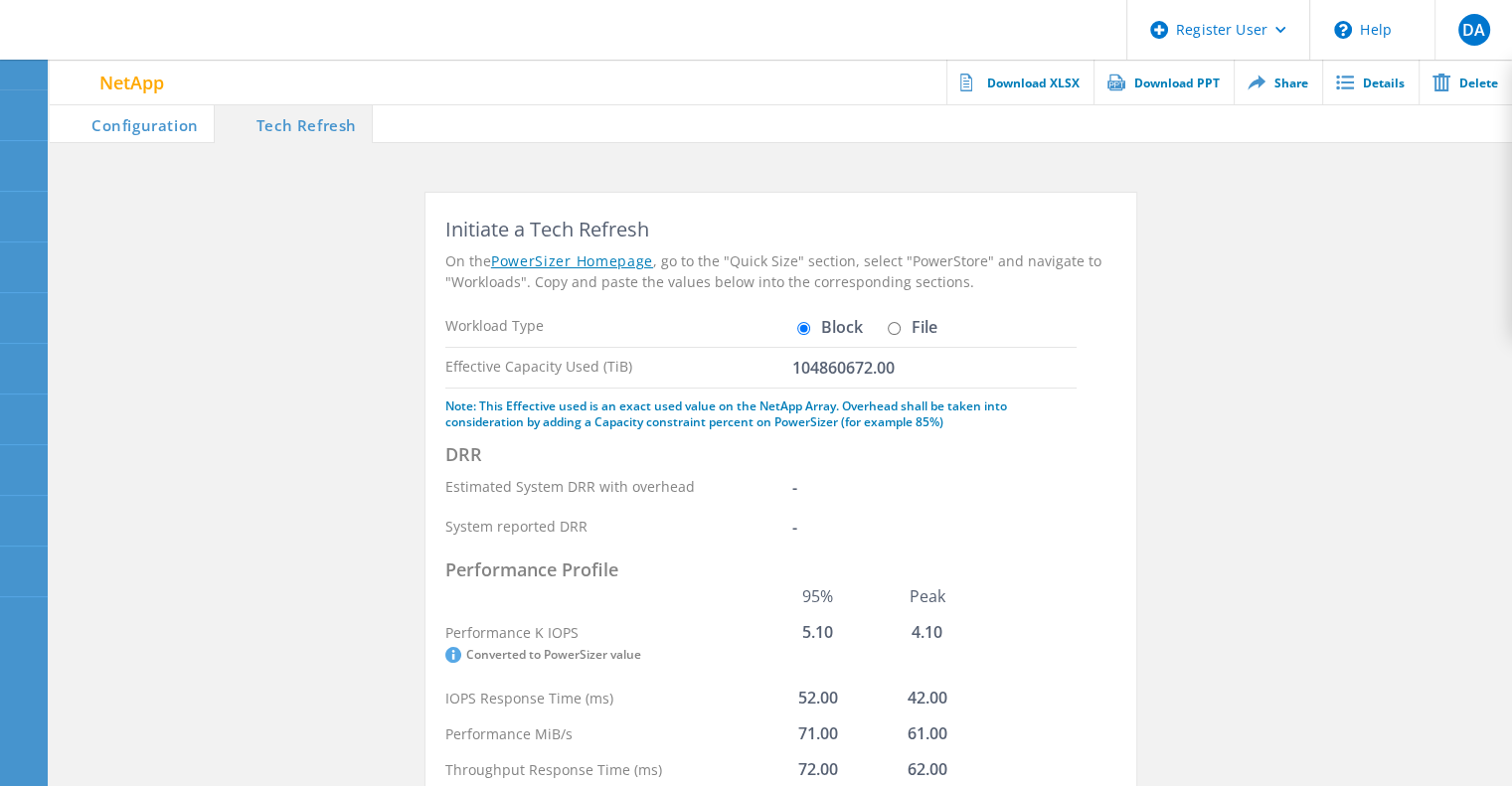 click on "File" 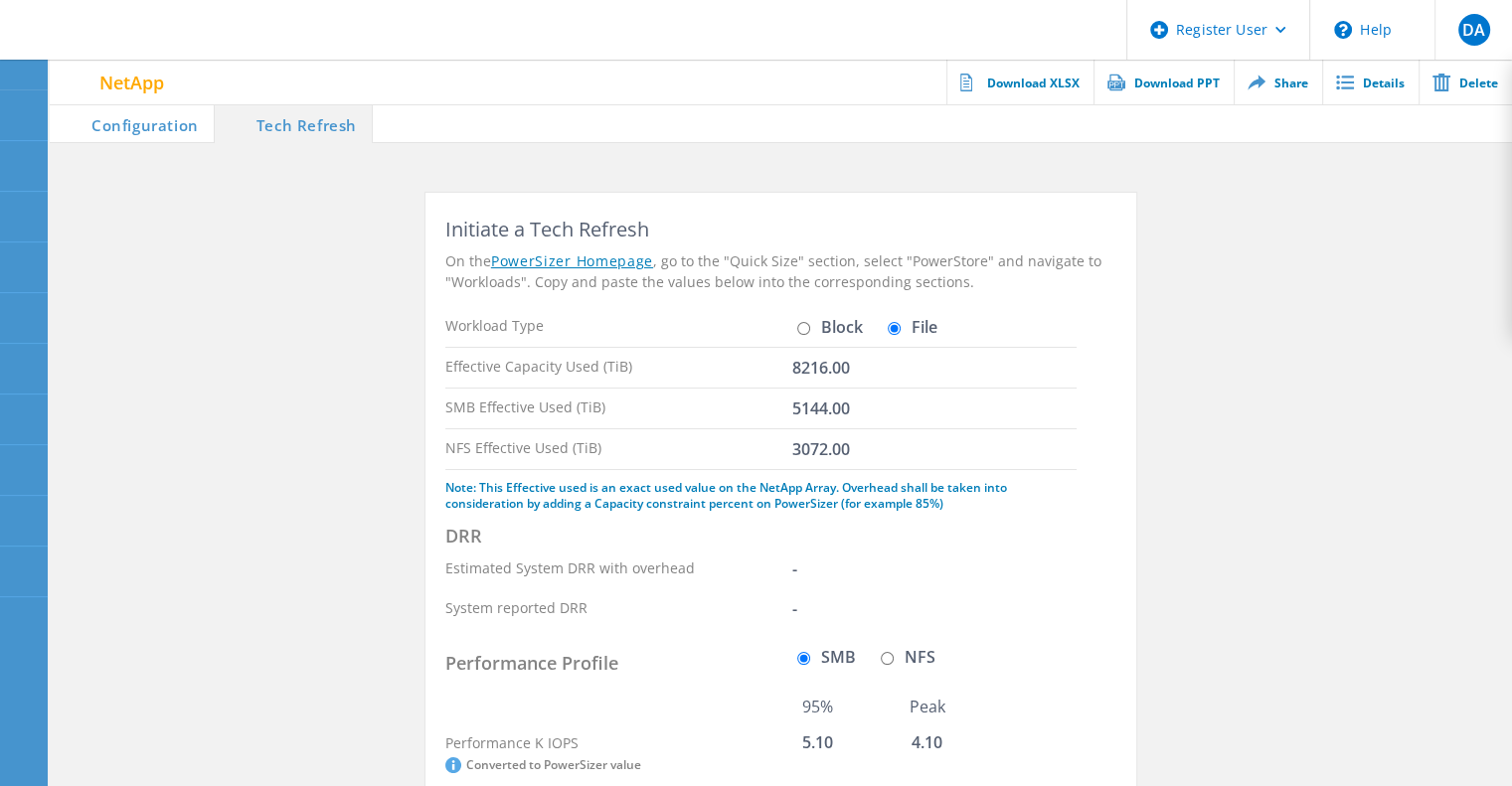 click on "Block" 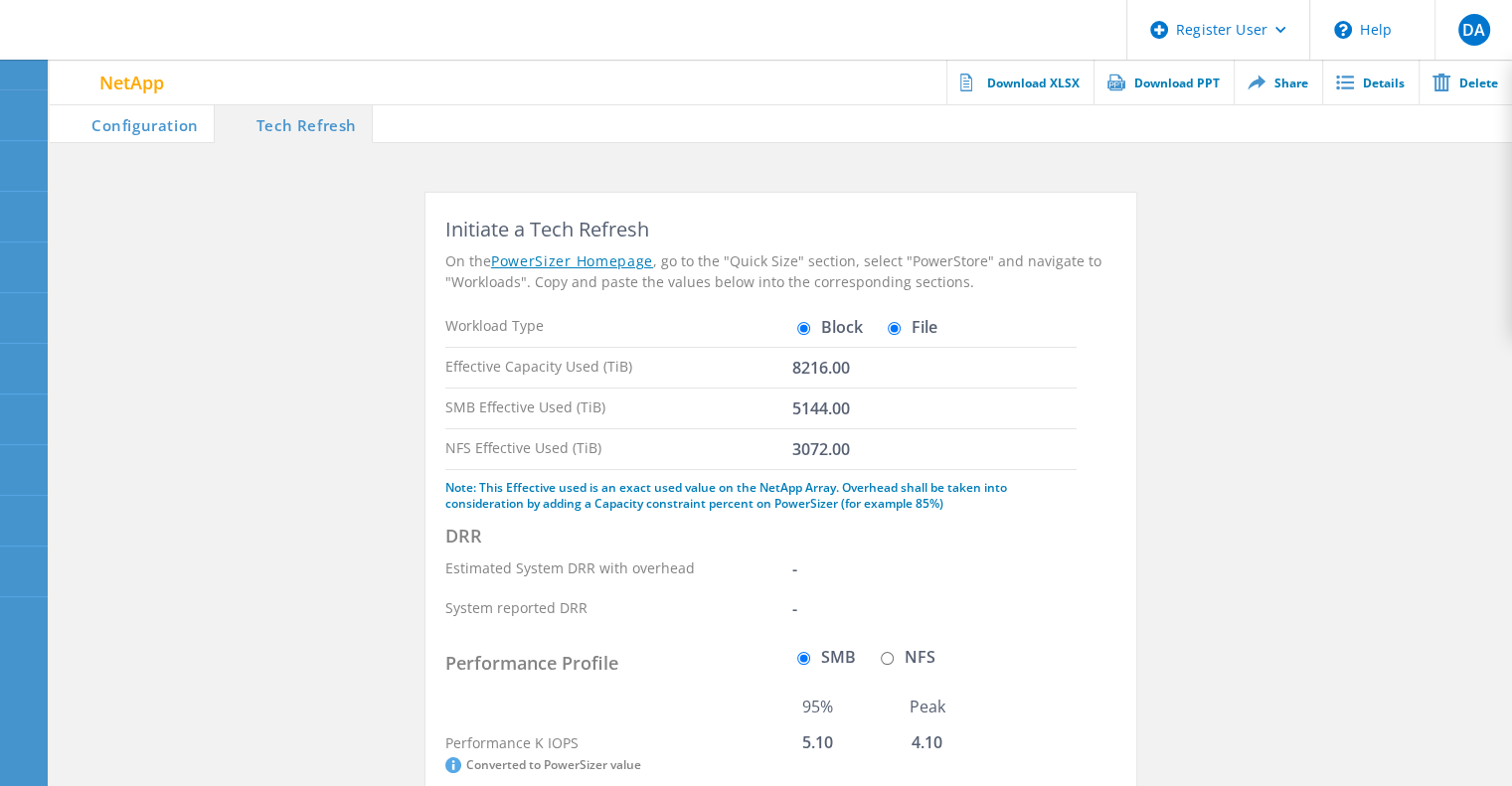 radio on "false" 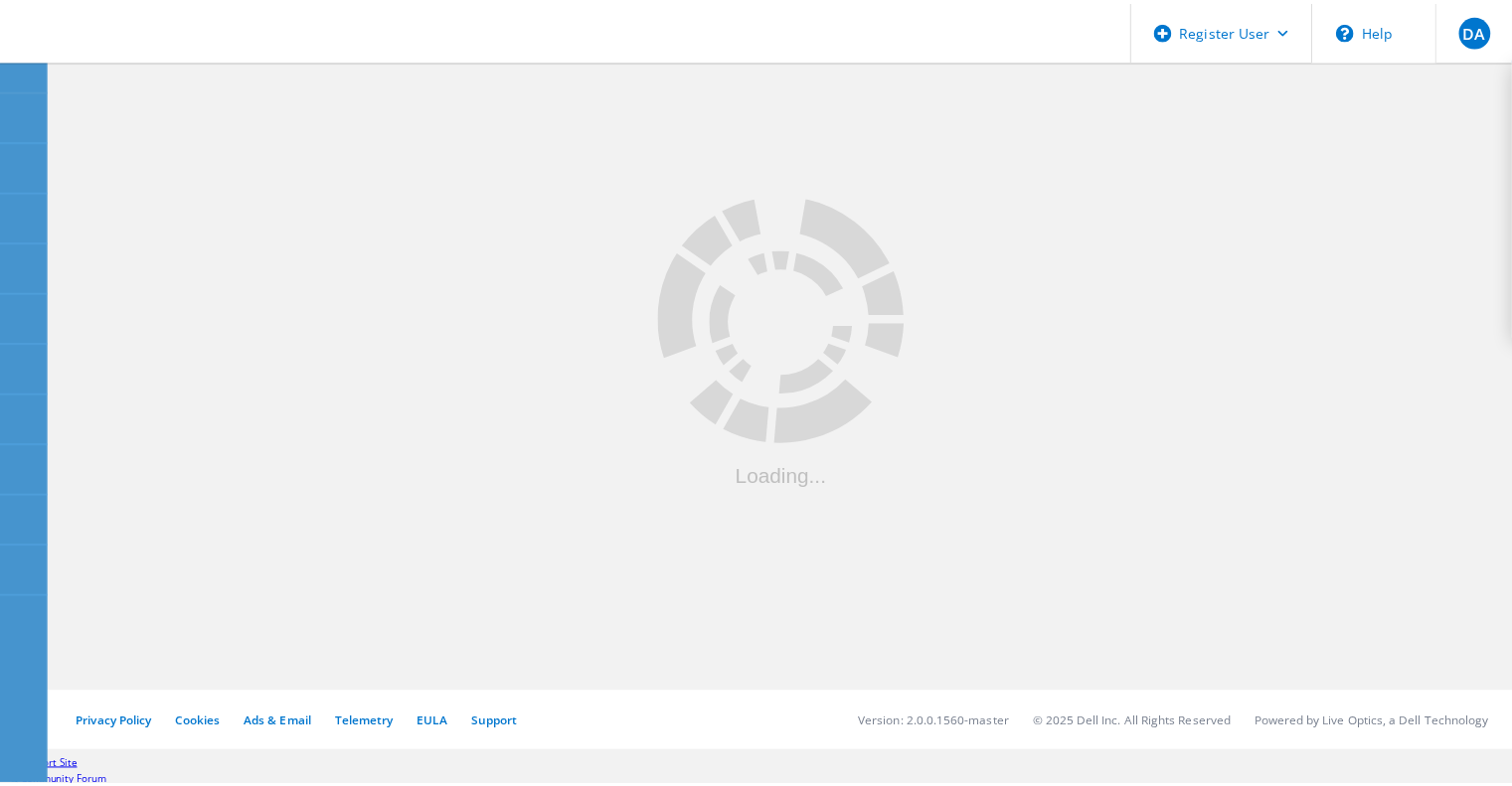scroll, scrollTop: 0, scrollLeft: 0, axis: both 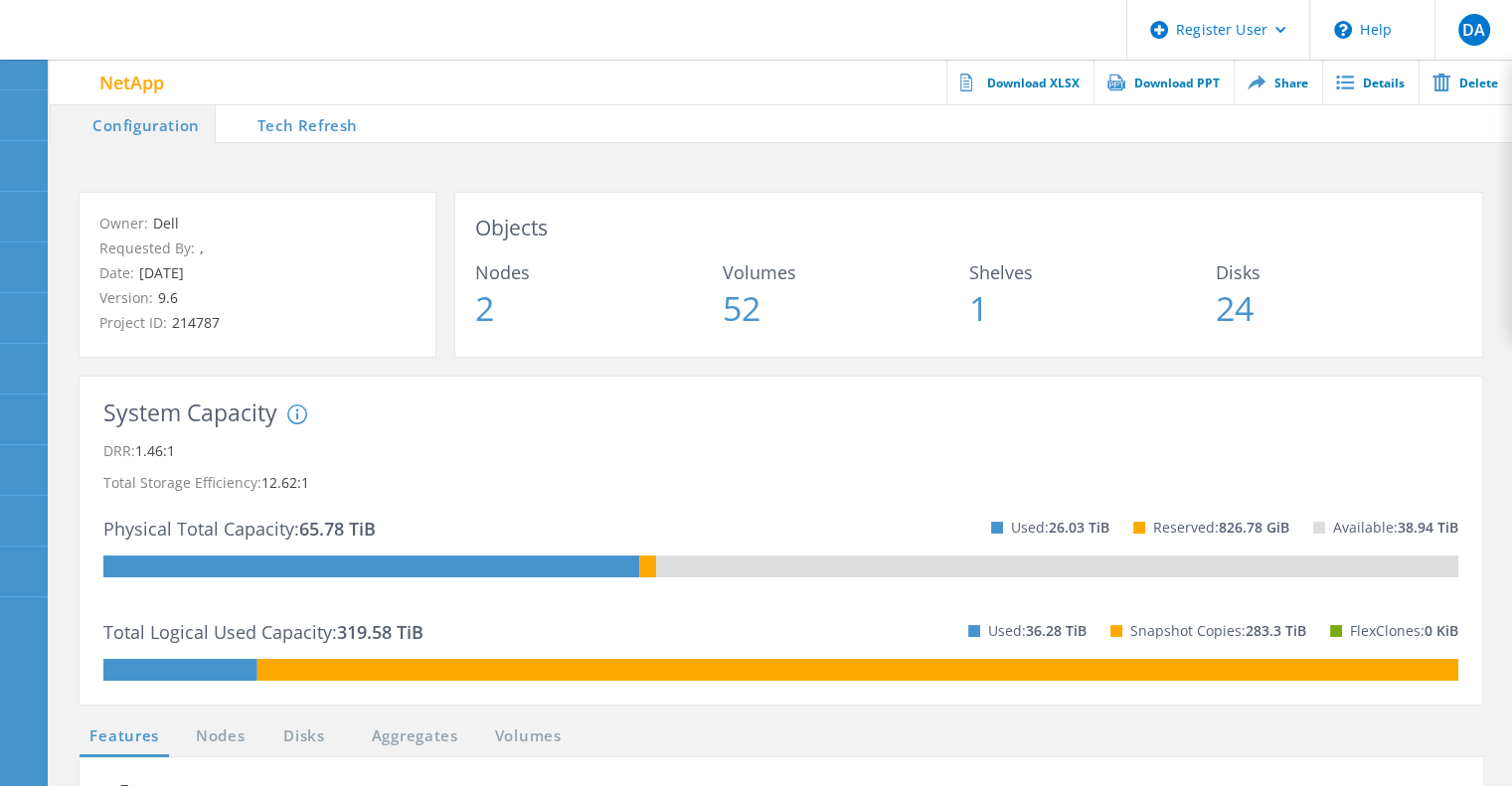 click on "Tech Refresh" at bounding box center (294, 123) 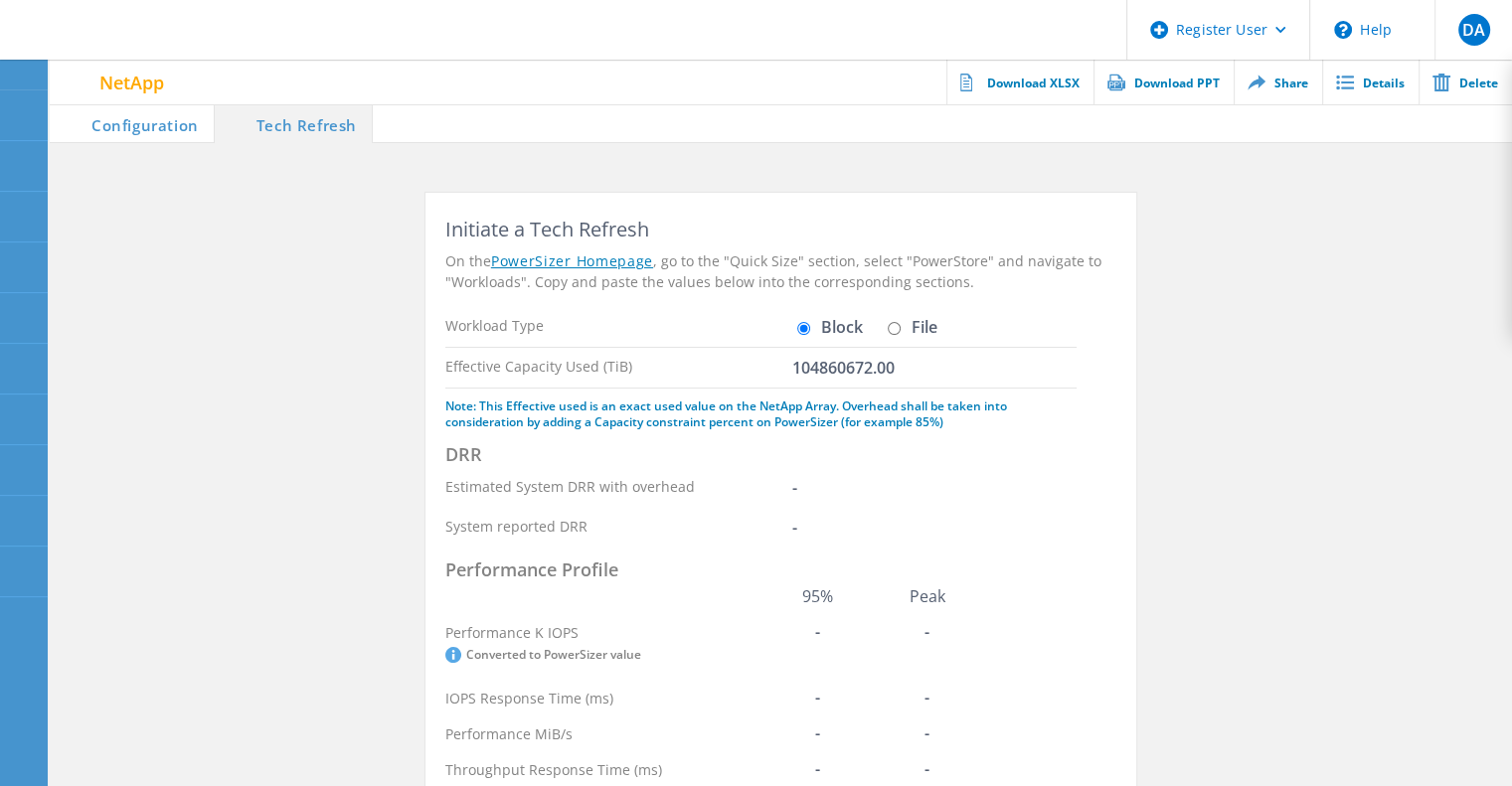 click on "Performance Profile" 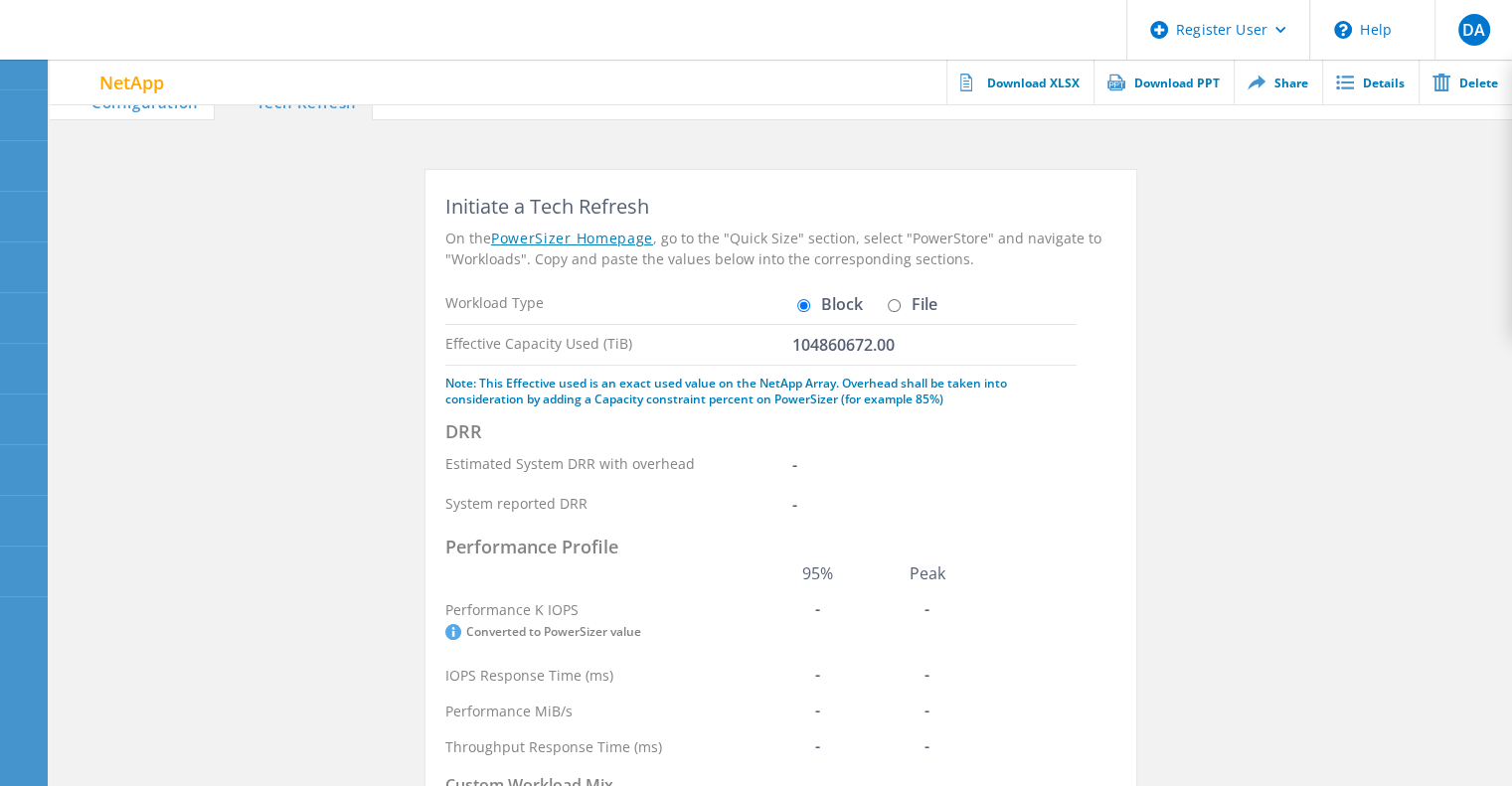 scroll, scrollTop: 0, scrollLeft: 0, axis: both 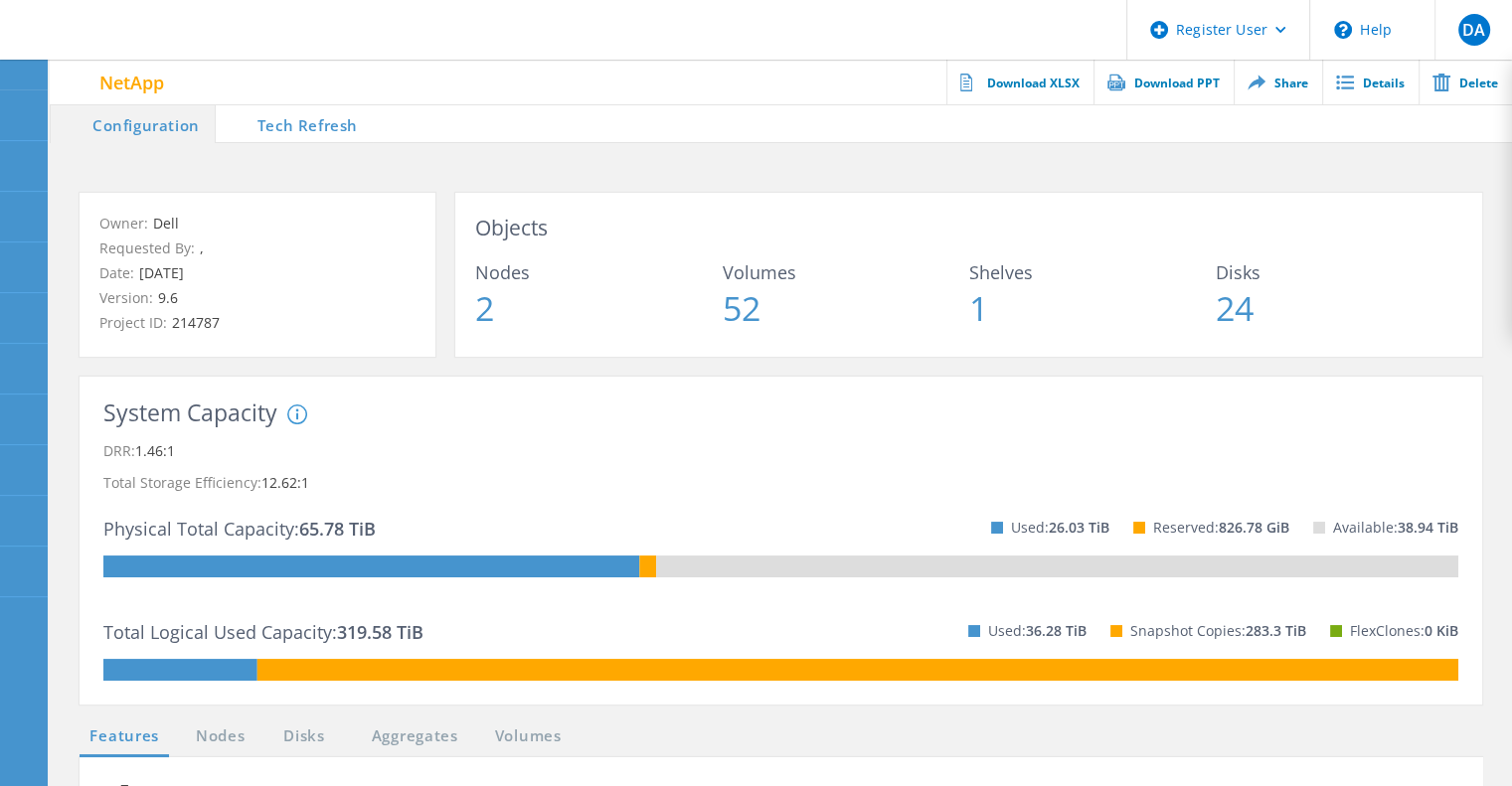 click on "Tech Refresh" at bounding box center (294, 123) 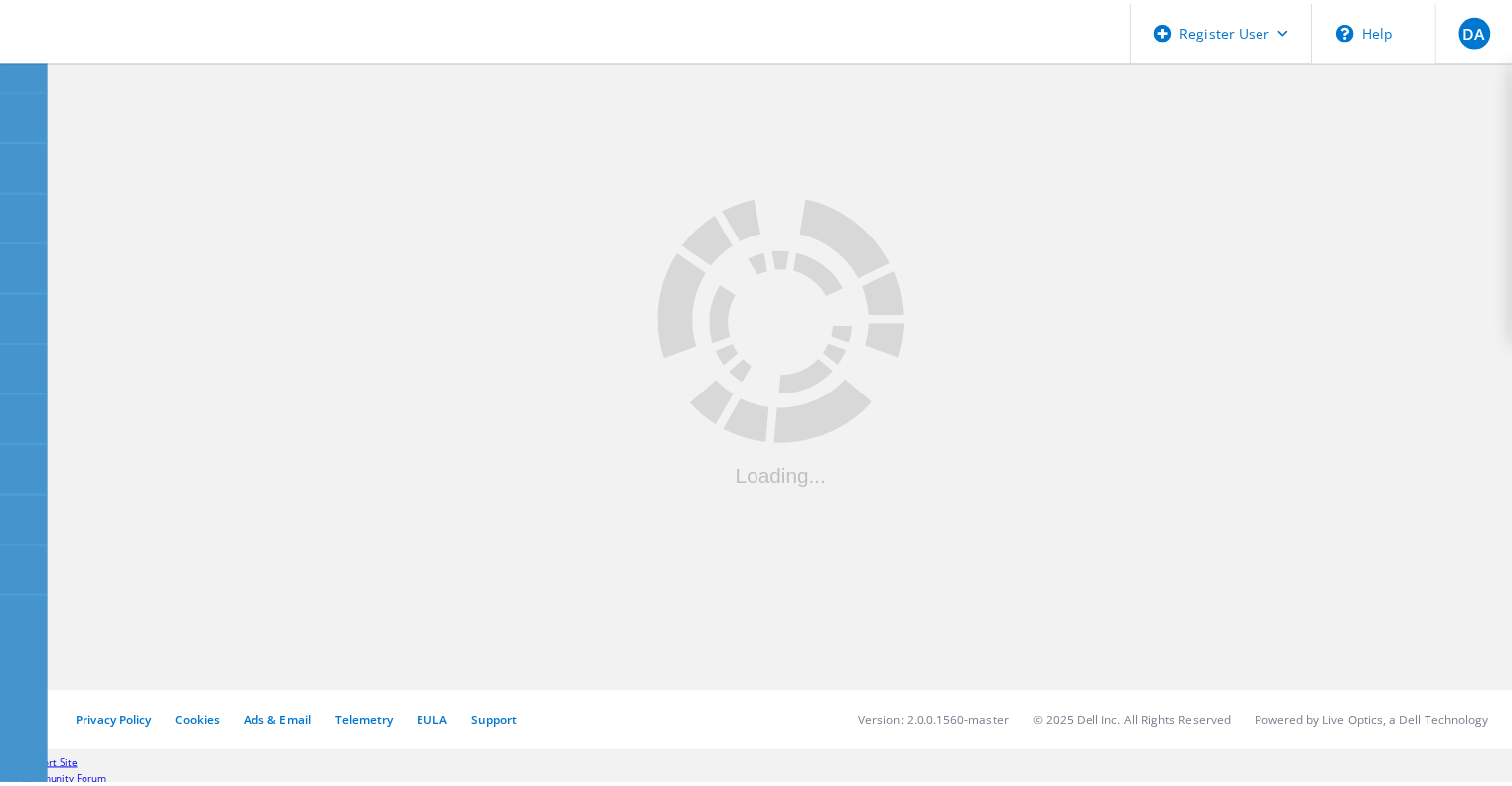 scroll, scrollTop: 0, scrollLeft: 0, axis: both 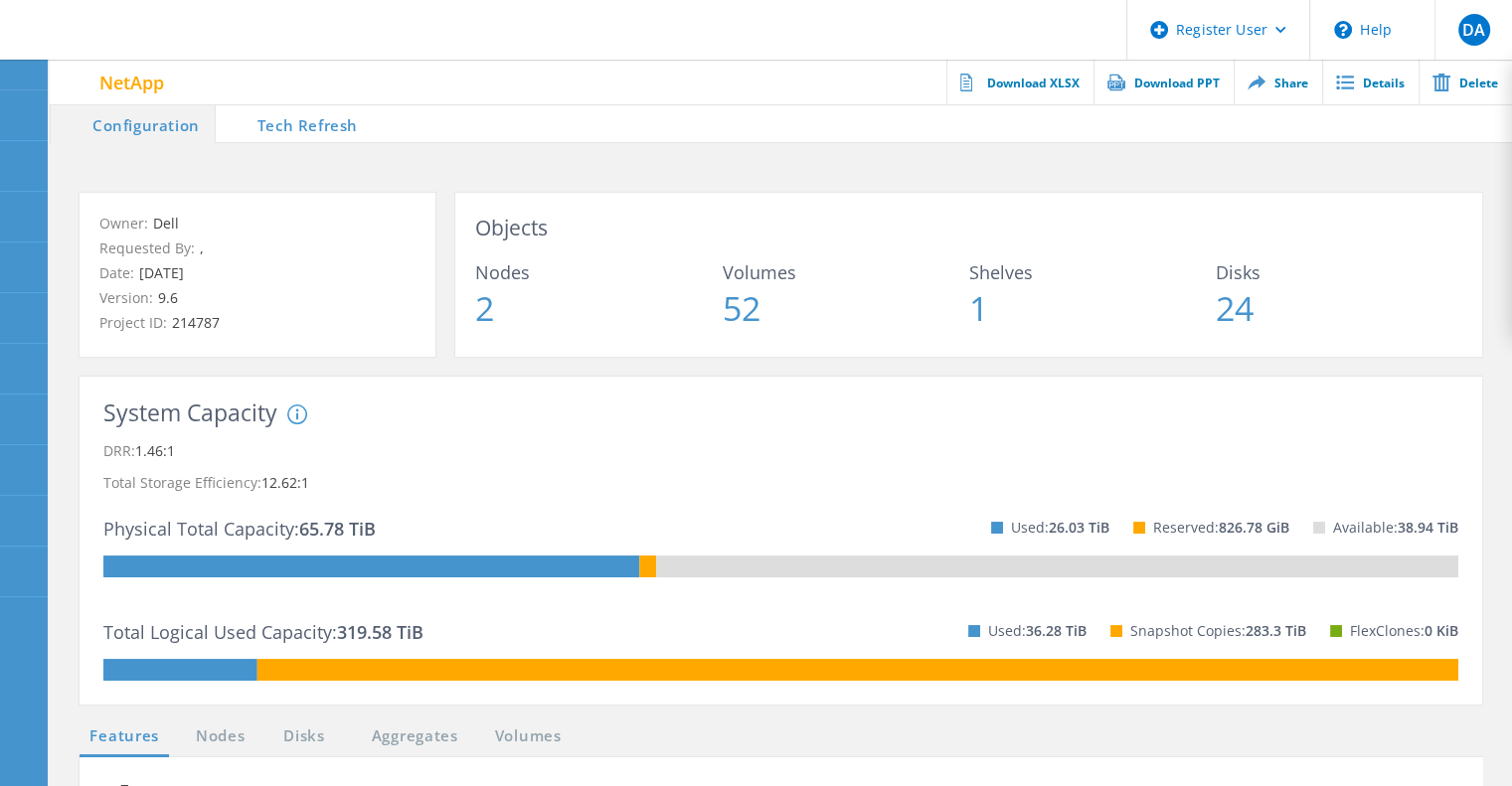 click on "Tech Refresh" at bounding box center (294, 123) 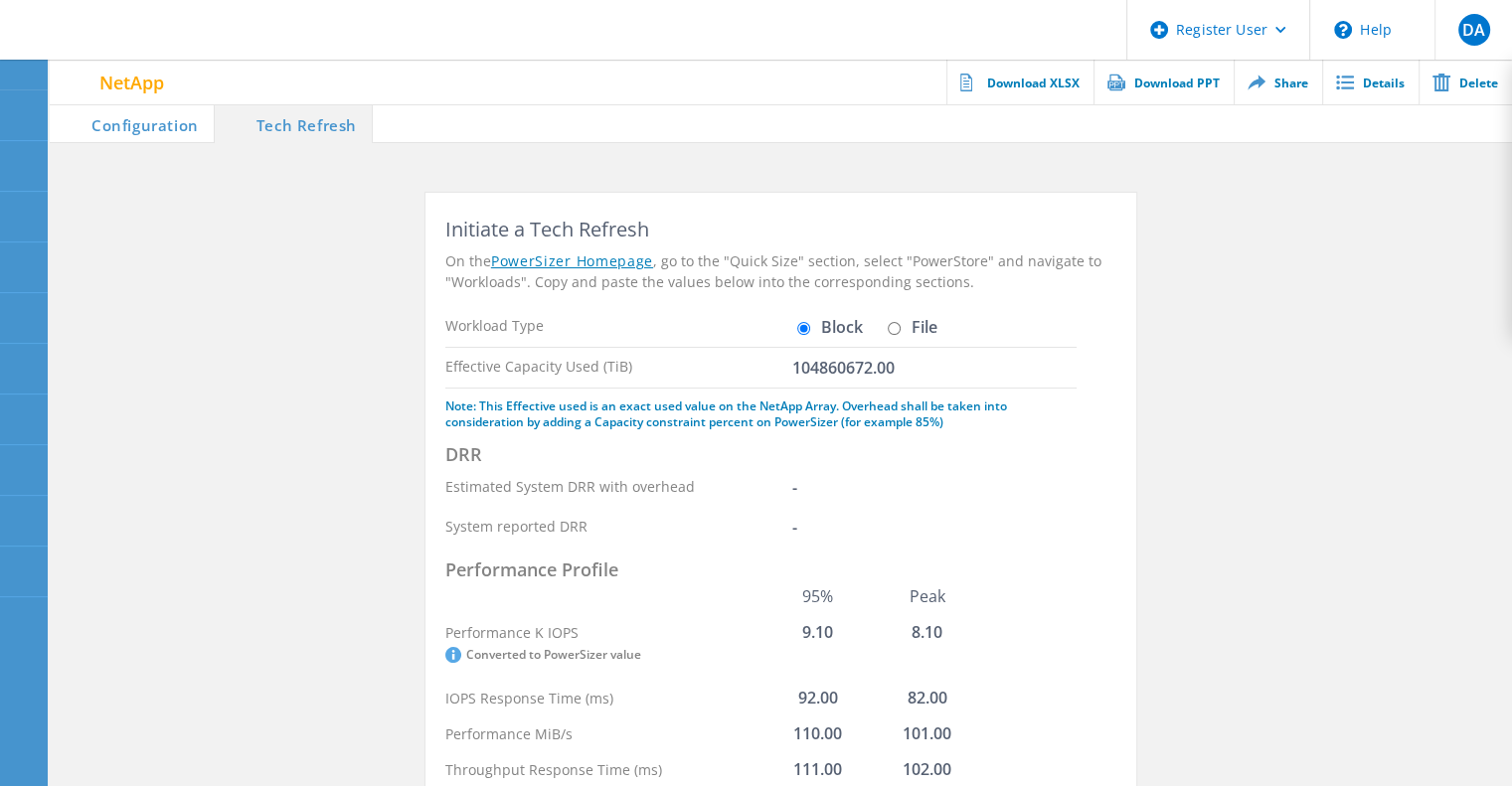 click on "Initiate a Tech Refresh On the  PowerSizer Homepage , go to the "Quick Size" section, select "PowerStore" and navigate to "Workloads". Copy and paste the values below into the corresponding sections.  Workload Type  Block   File  Effective Capacity Used (TiB)  104860672.00  Note: This Effective used is an exact used value on the NetApp Array. Overhead shall be taken into consideration by adding a Capacity constraint percent on PowerSizer (for example 85%)   DRR  Estimated System DRR with overhead - System reported DRR -  Performance Profile  95% Peak Performance K IOPS   Converted to PowerSizer value  9.10 8.10 IOPS Response Time (ms) 92.00 82.00 Performance MiB/s 110.00 101.00 Throughput Response Time (ms) 111.00 102.00 Custom Workload Mix  Template → Custom → Edit  95% IOPS Peak IOPS 95% MB/s Peak MB/s Rand Read Miss % 94.31:1  84.13:1 113.15:1 104.13:1 Rand Read Avg Size (KiB) 93.00 83.00 112.00 103.00 Rand Write Miss % 95.13:1 85.46:1 114.45:1 105.48:1 Rand Write Avg Size (KiB) 96.00 86.00 115.00" 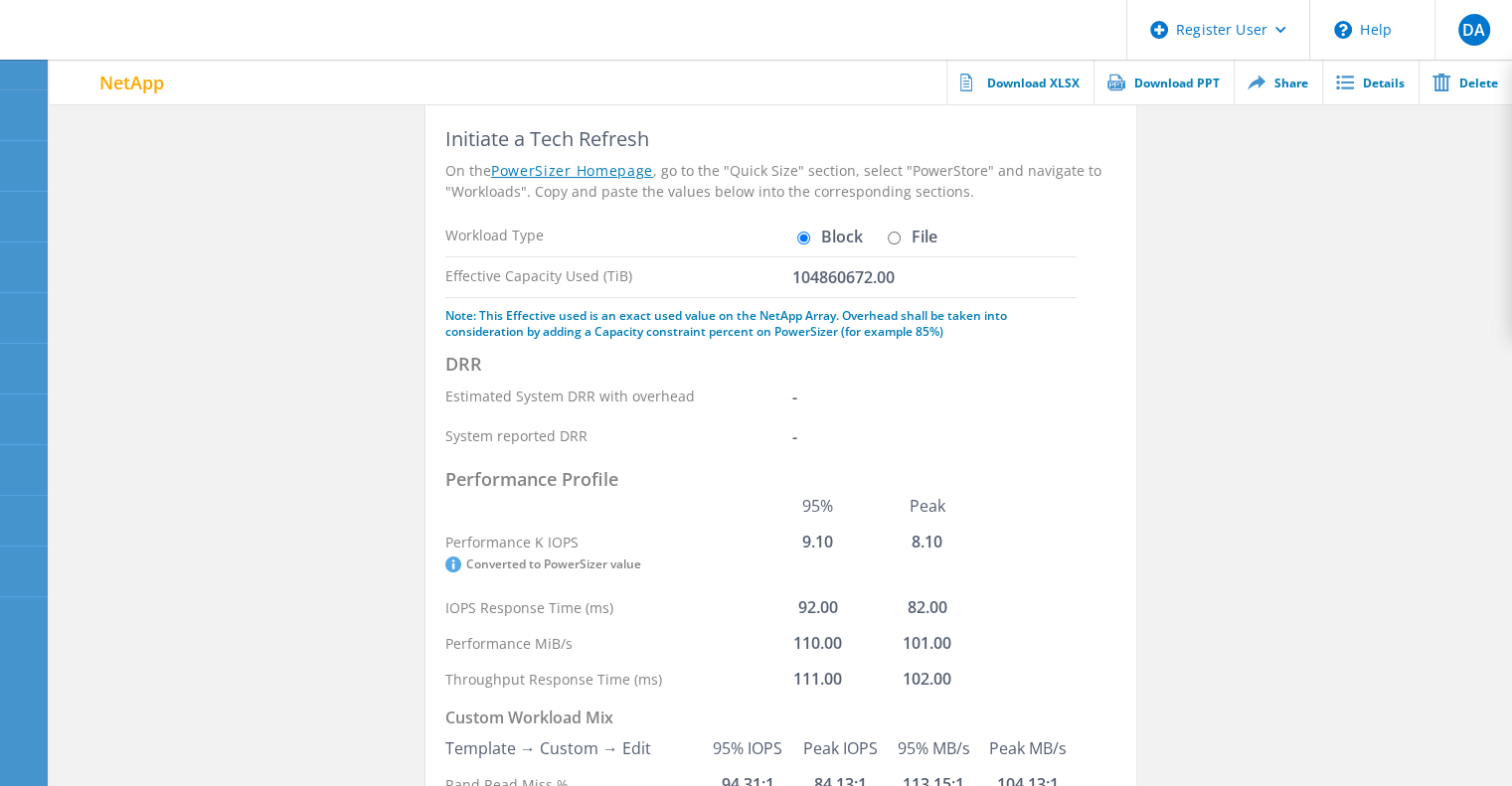 scroll, scrollTop: 89, scrollLeft: 0, axis: vertical 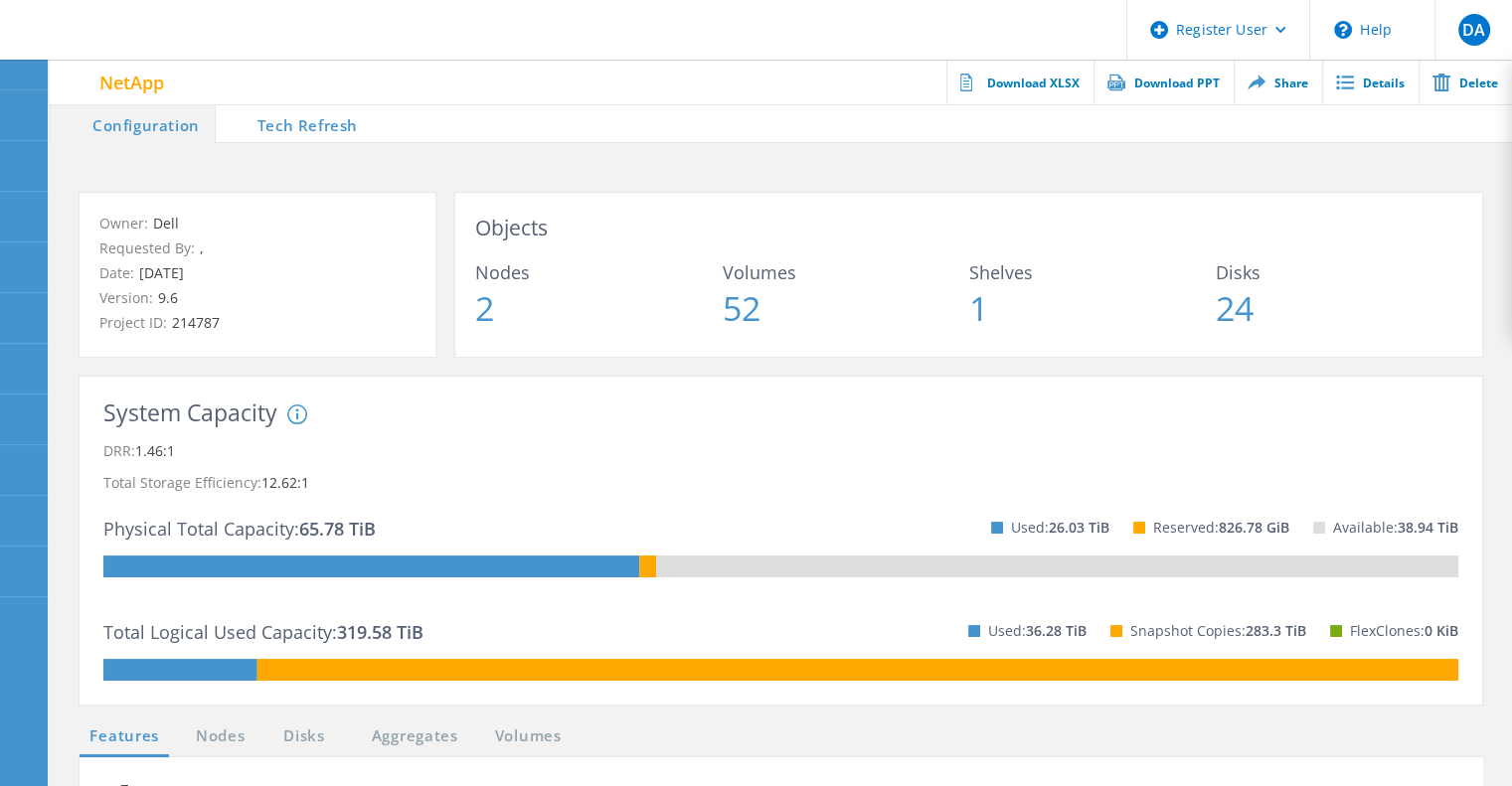 click on "Tech Refresh" at bounding box center (294, 123) 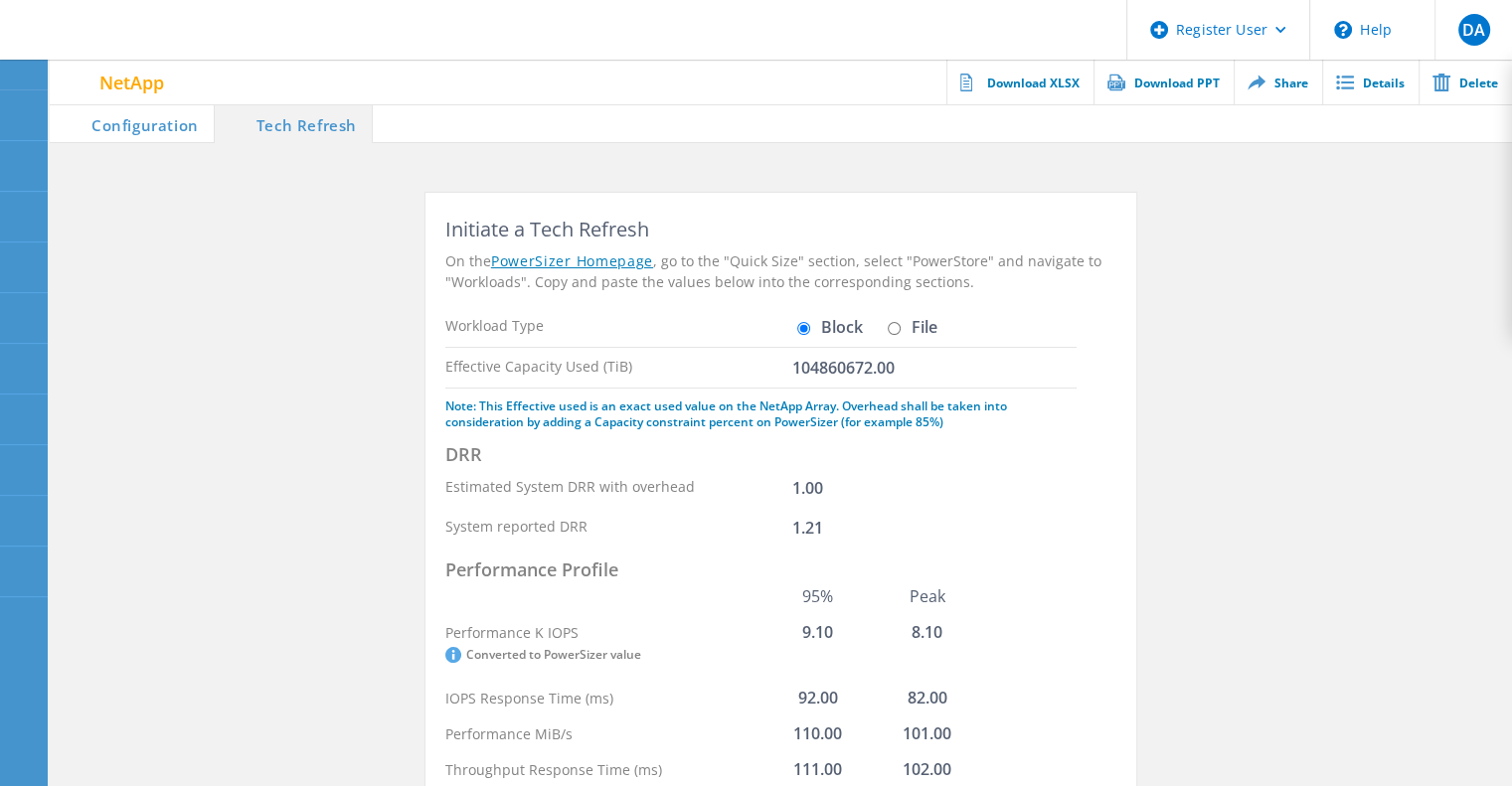 click on "Configuration" 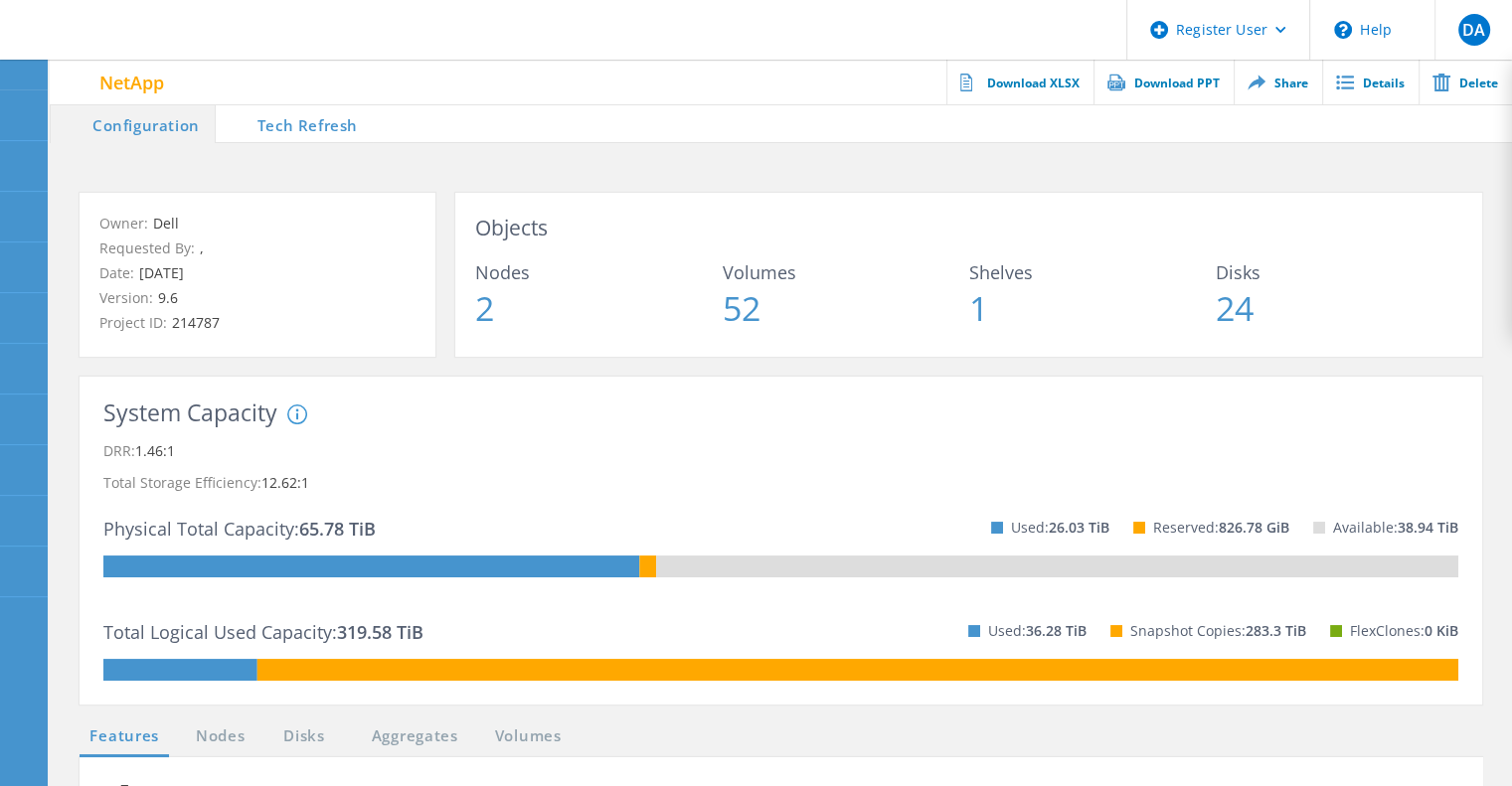 click on "Tech Refresh" at bounding box center [294, 123] 